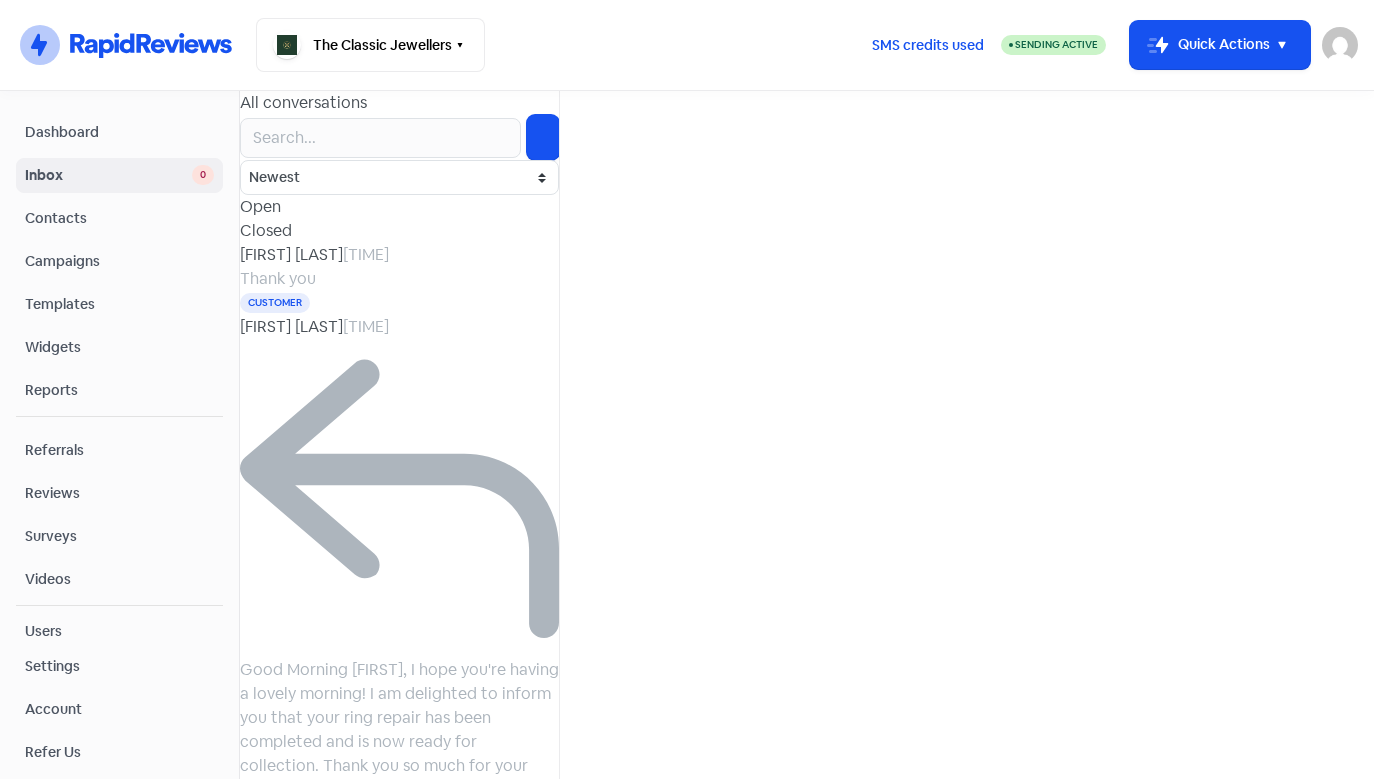 scroll, scrollTop: 0, scrollLeft: 0, axis: both 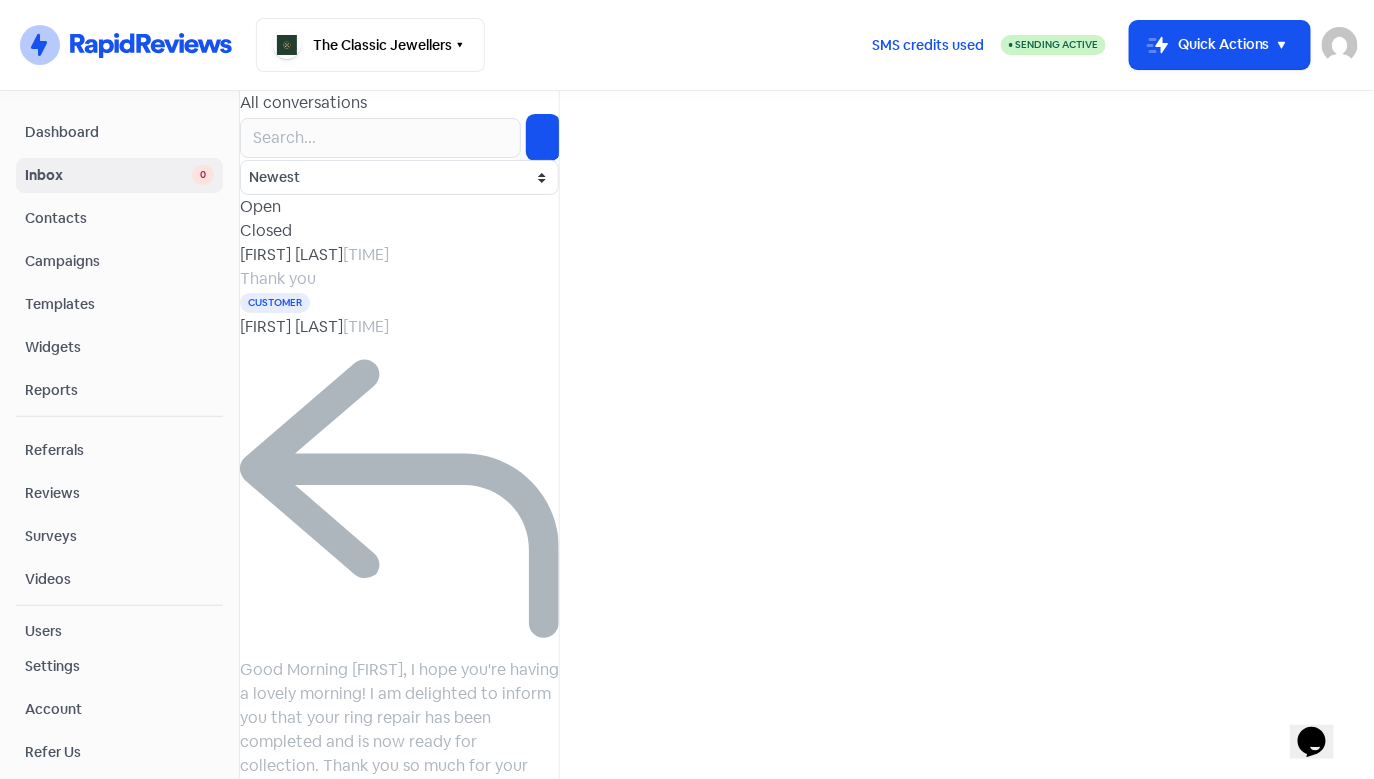 click on "Thank you" at bounding box center (399, 279) 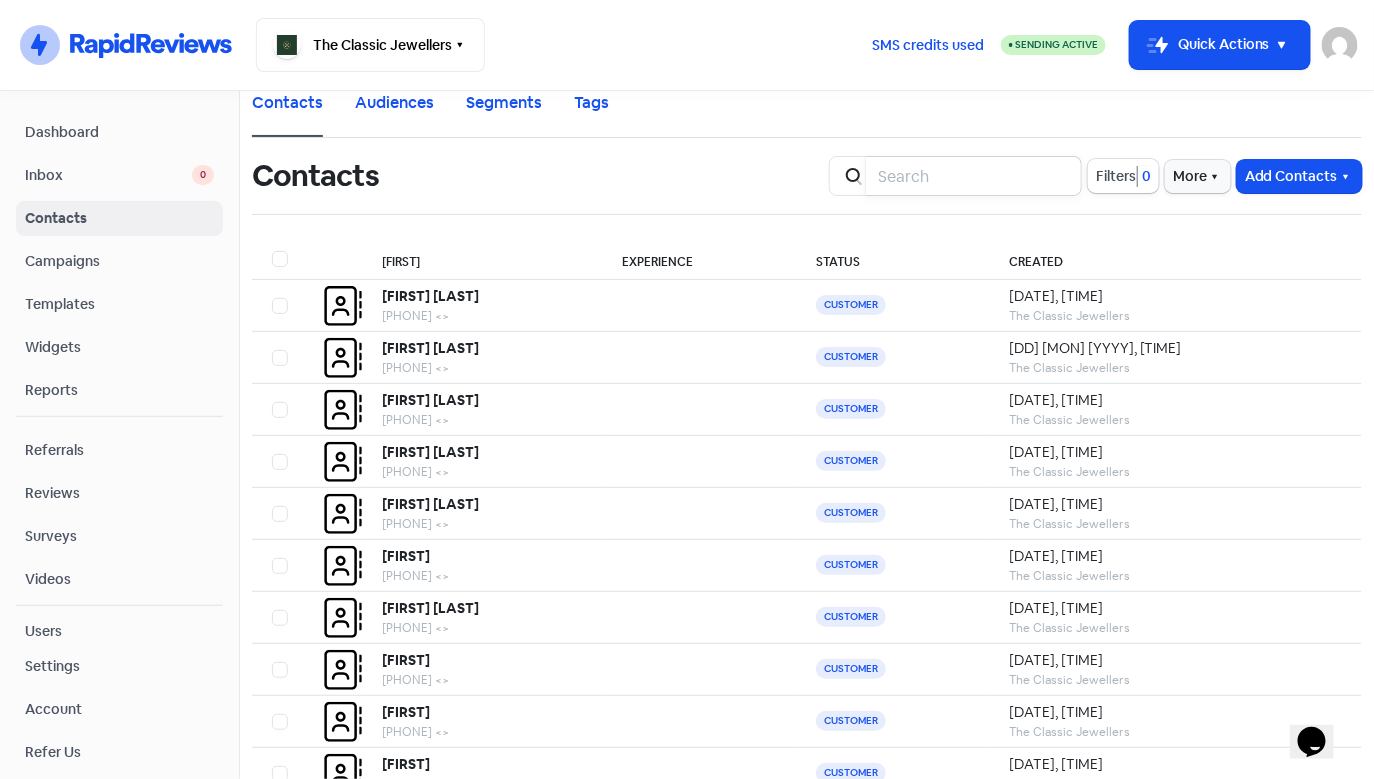 click at bounding box center (974, 176) 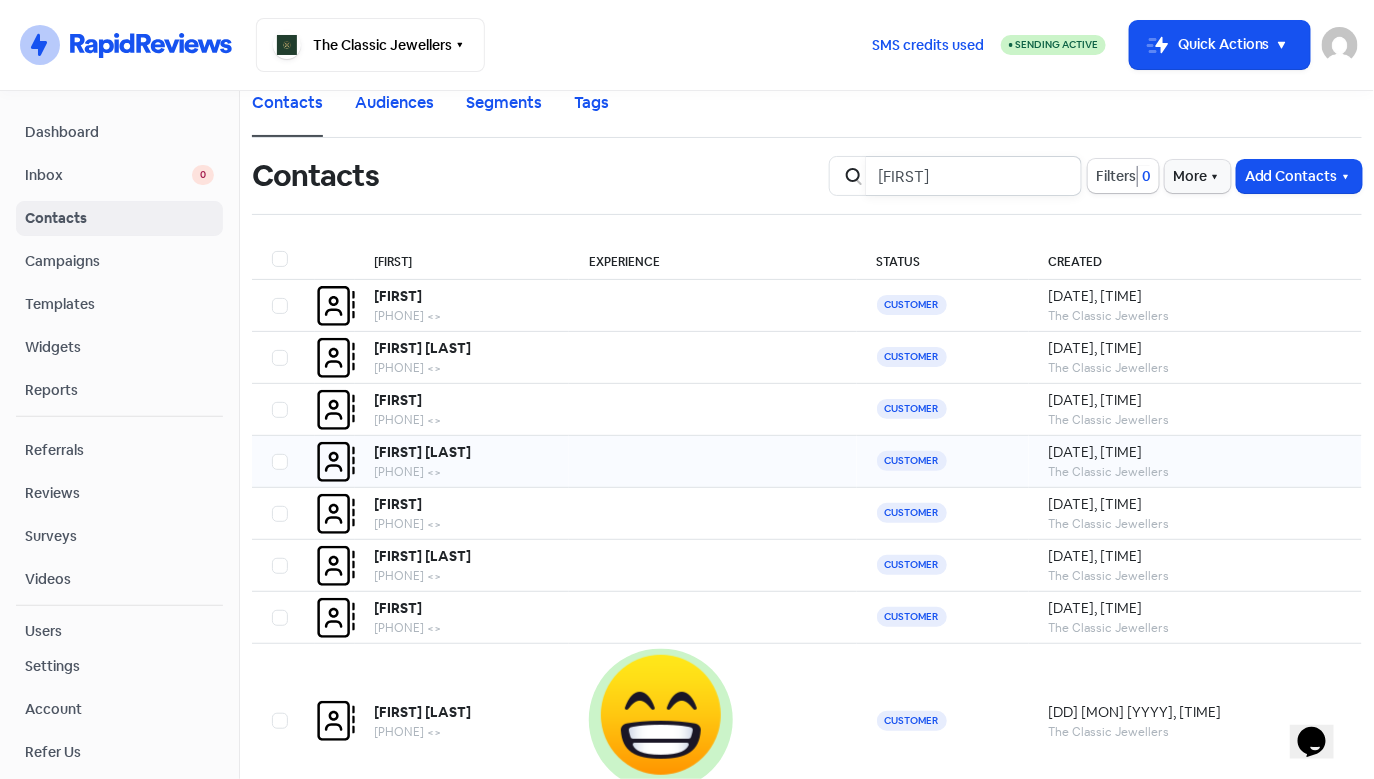 type on "[FIRST]" 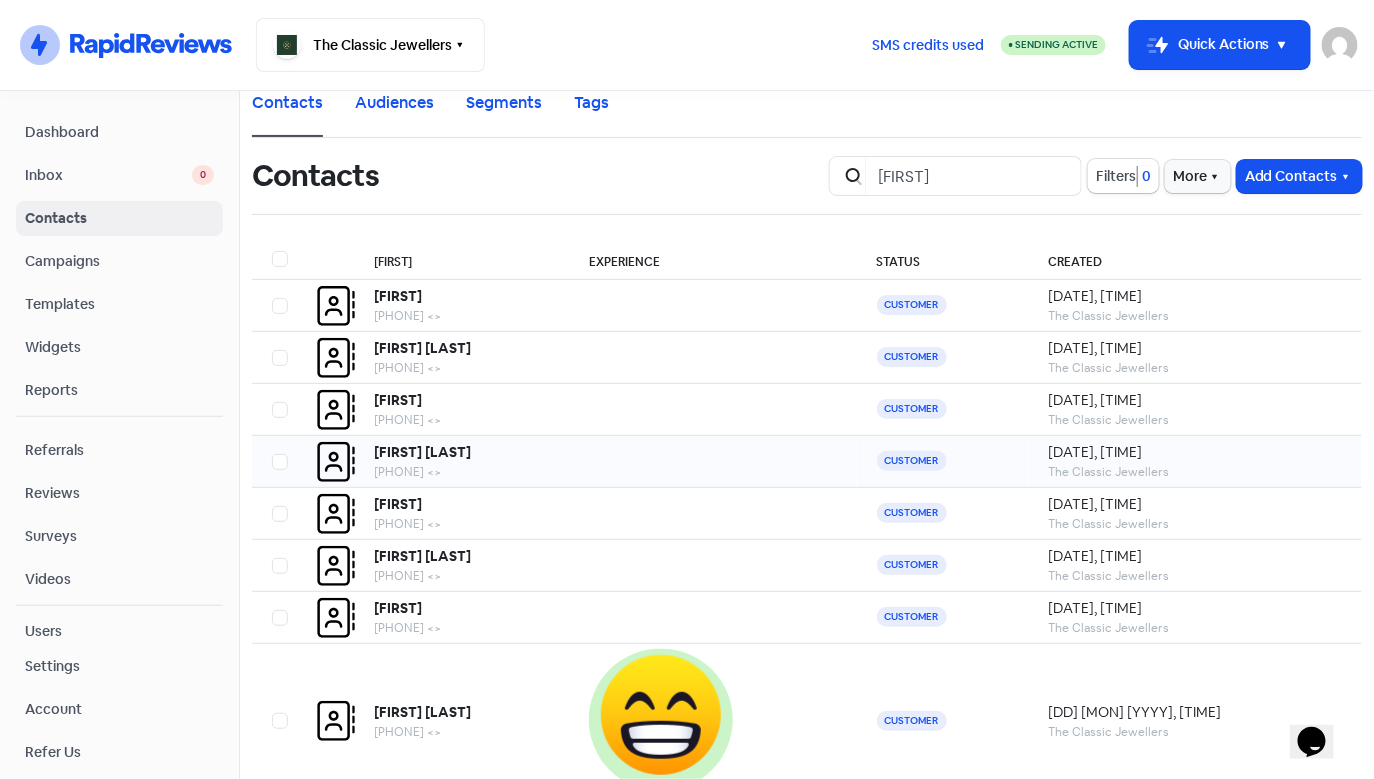 click on "[FIRST] [LAST]" at bounding box center (399, 296) 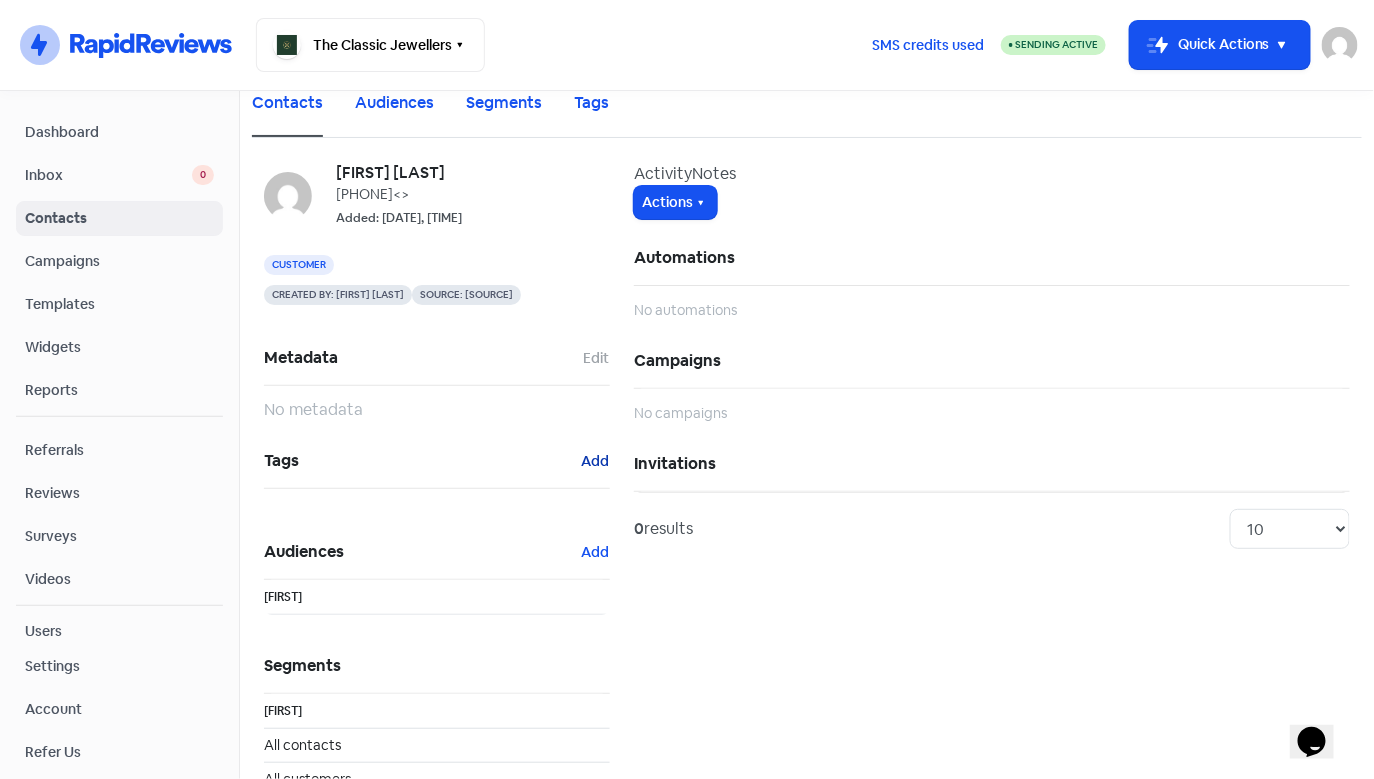 click on "Add" at bounding box center [596, 358] 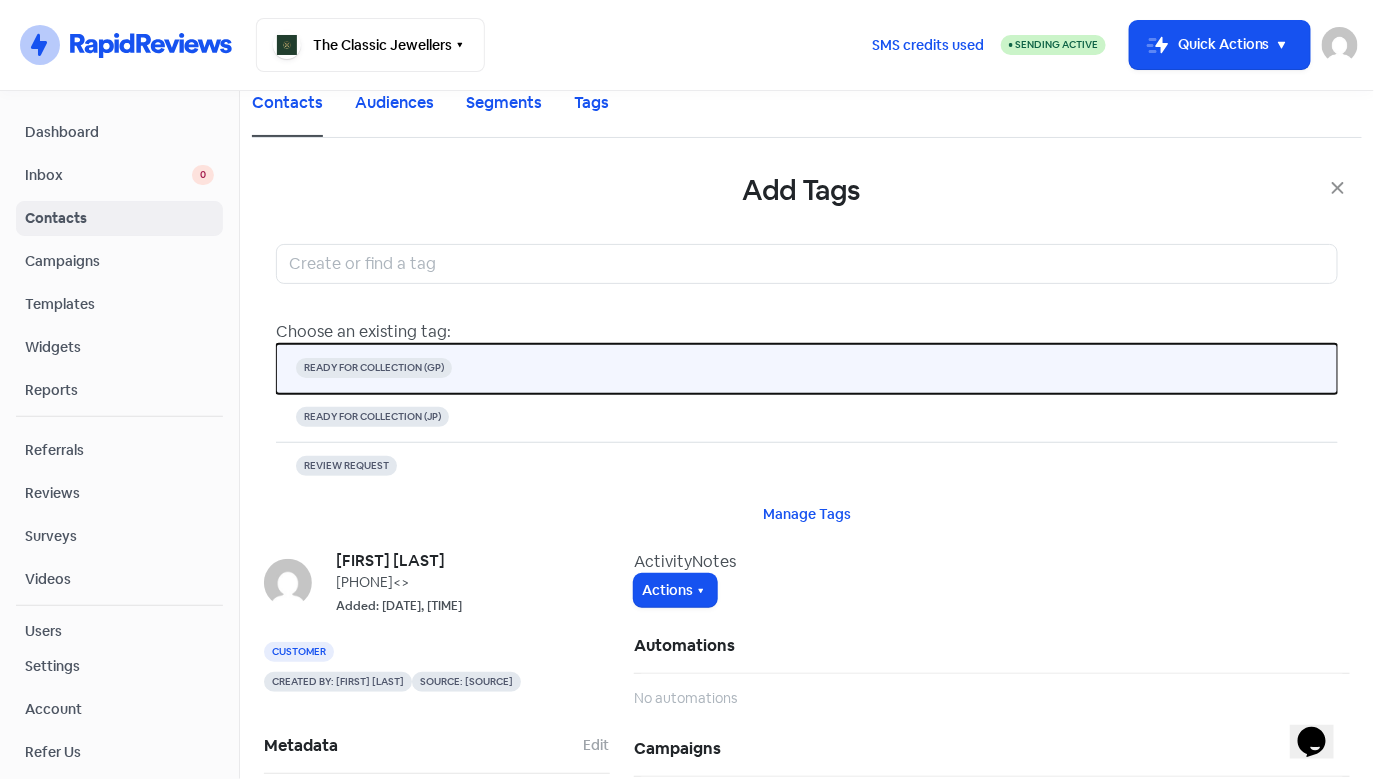 click on "READY FOR COLLECTION (GP)" at bounding box center [374, 368] 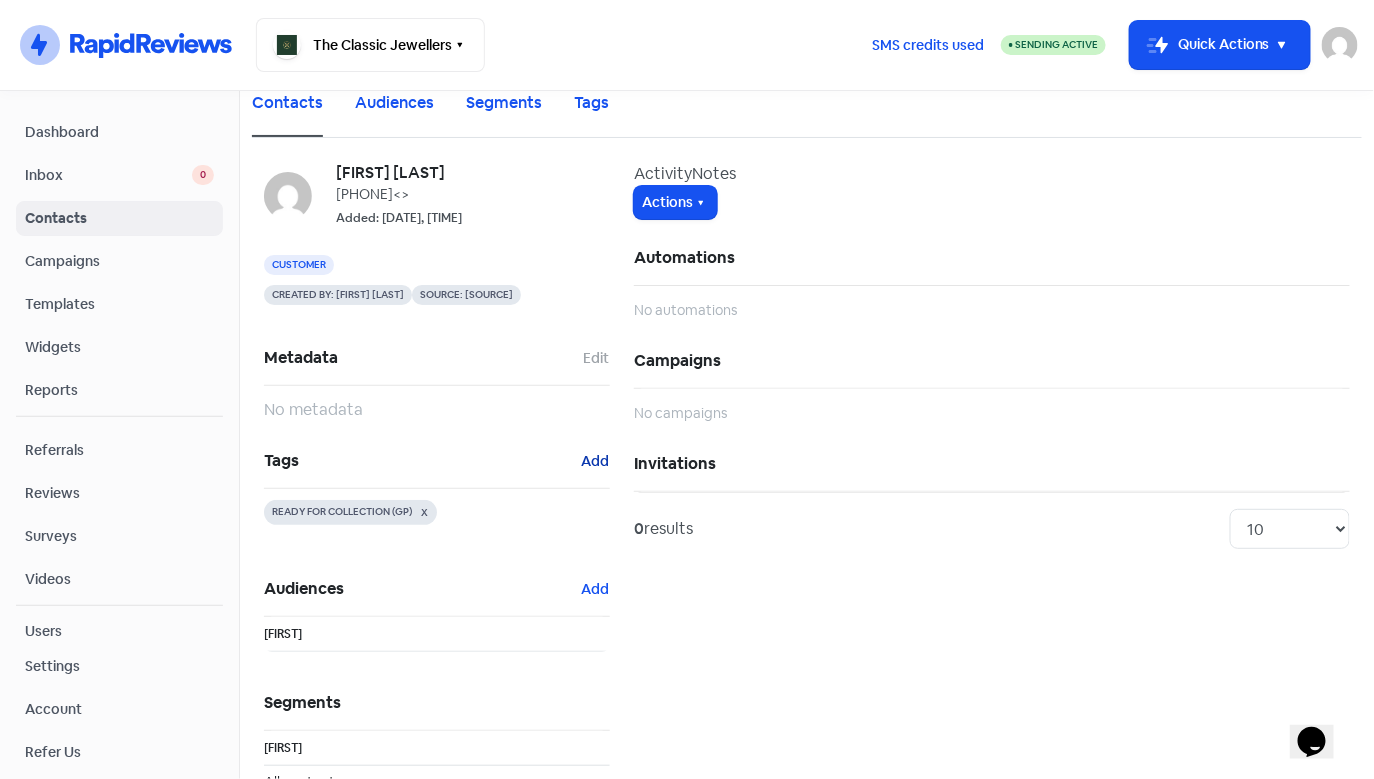 click on "Add" at bounding box center (596, 358) 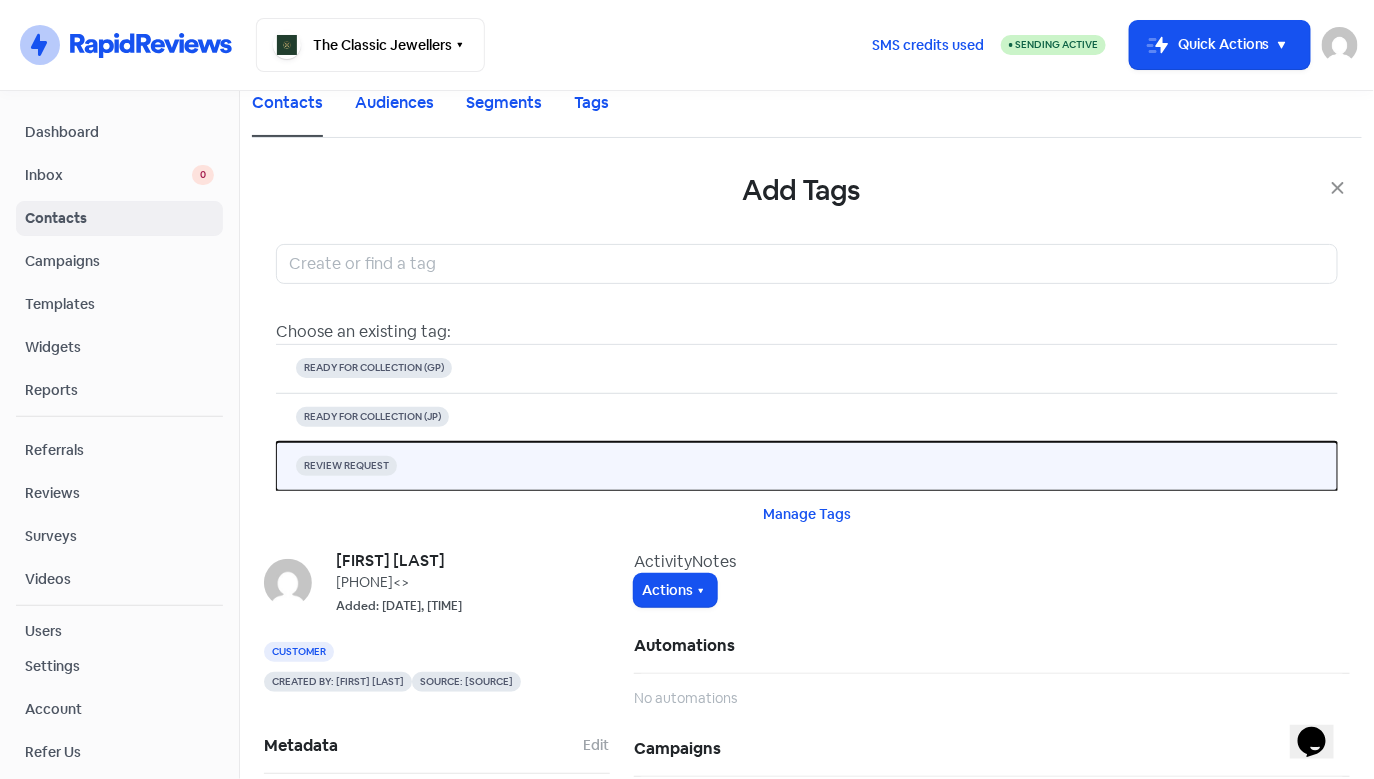 click on "REVIEW REQUEST" at bounding box center [374, 368] 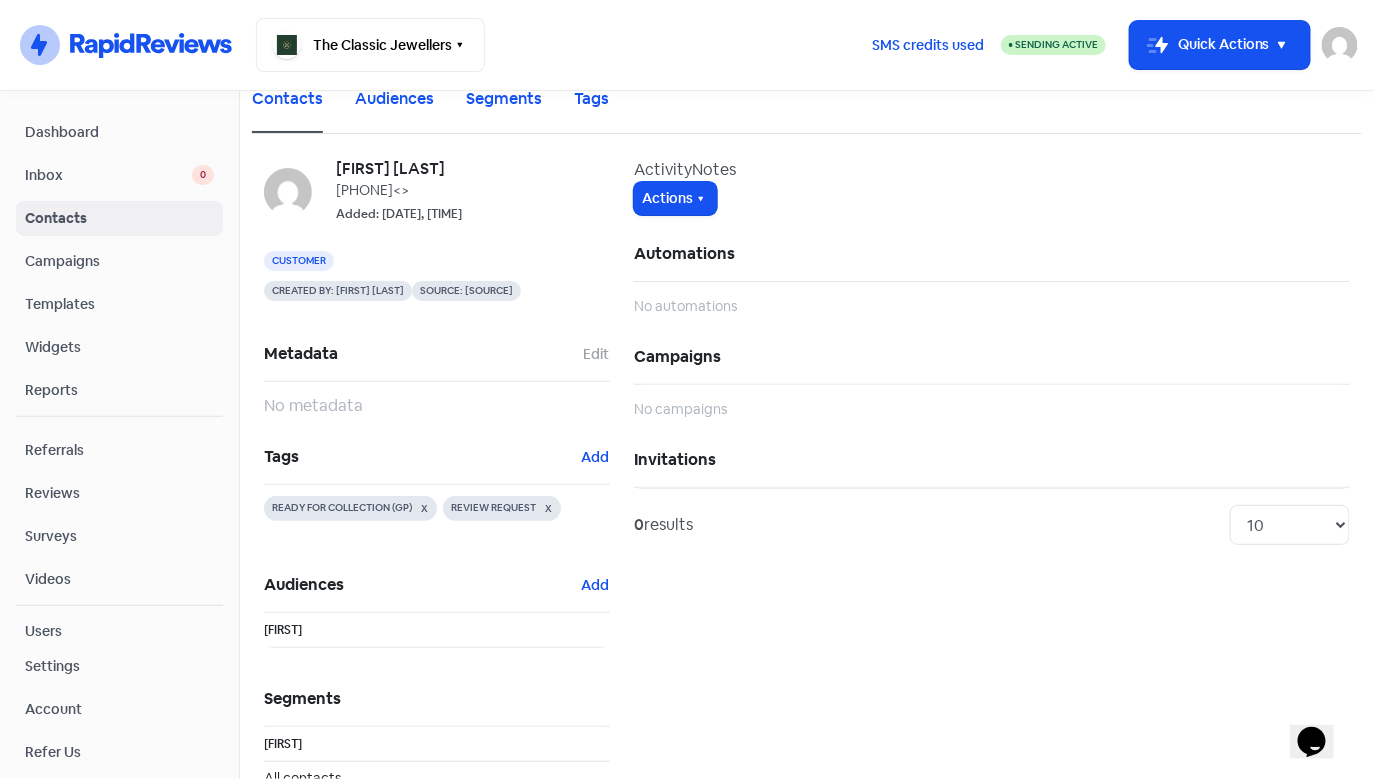 scroll, scrollTop: 0, scrollLeft: 0, axis: both 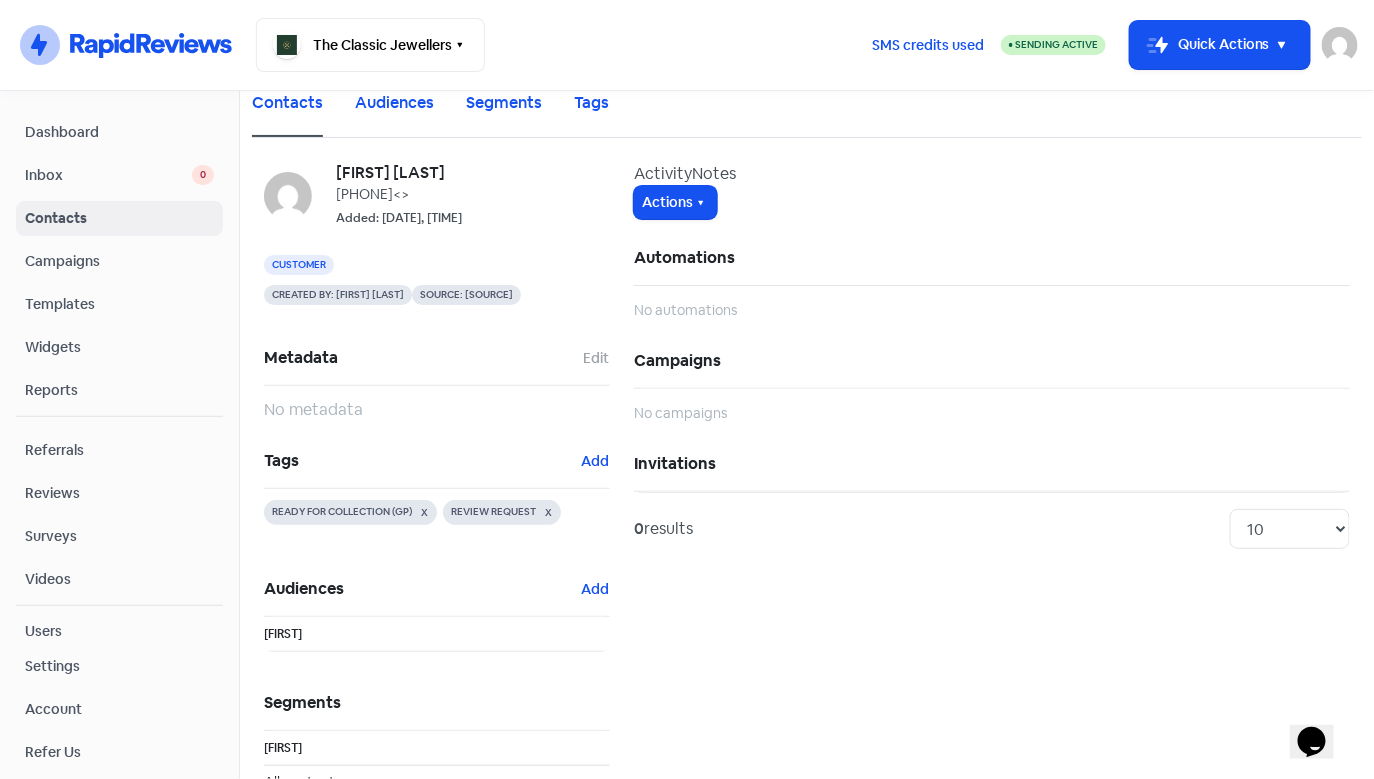 click on "Contacts" at bounding box center (119, 218) 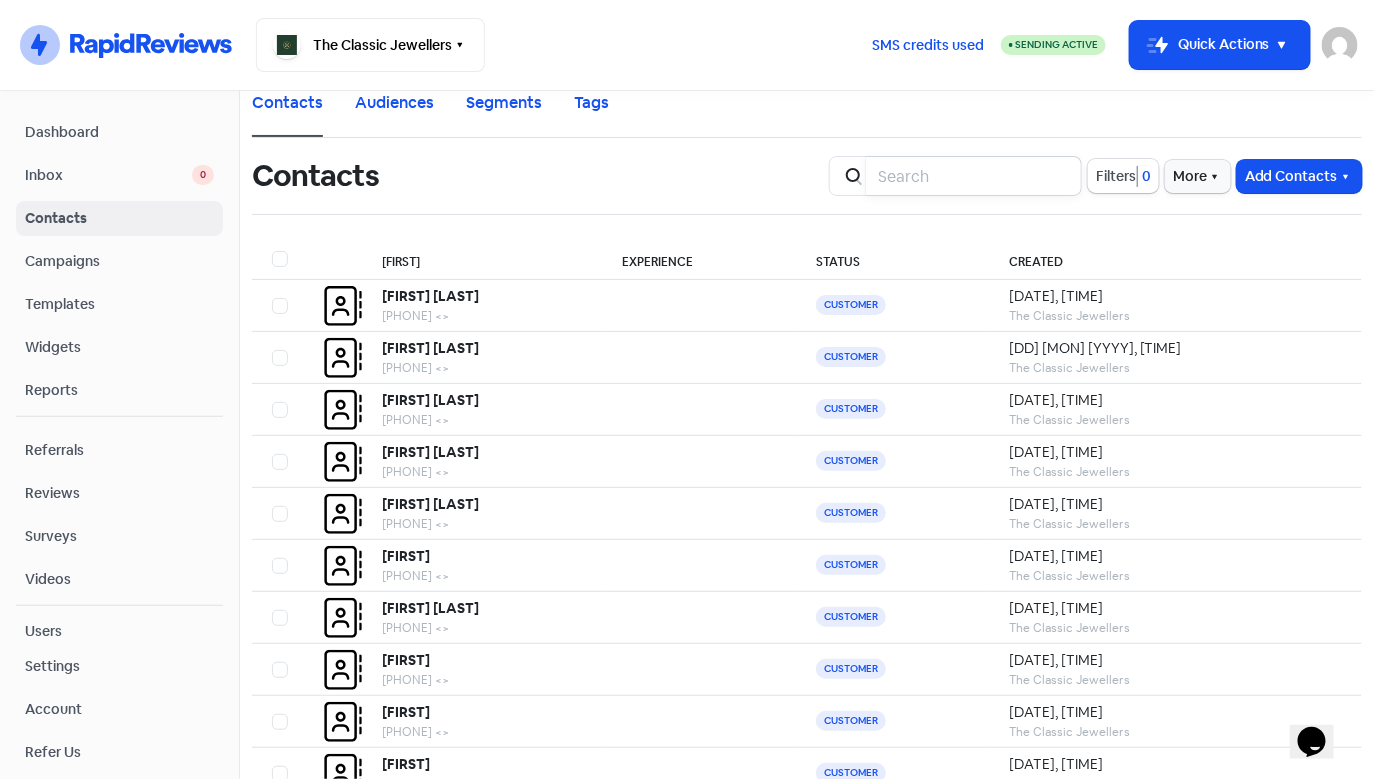 click at bounding box center [974, 176] 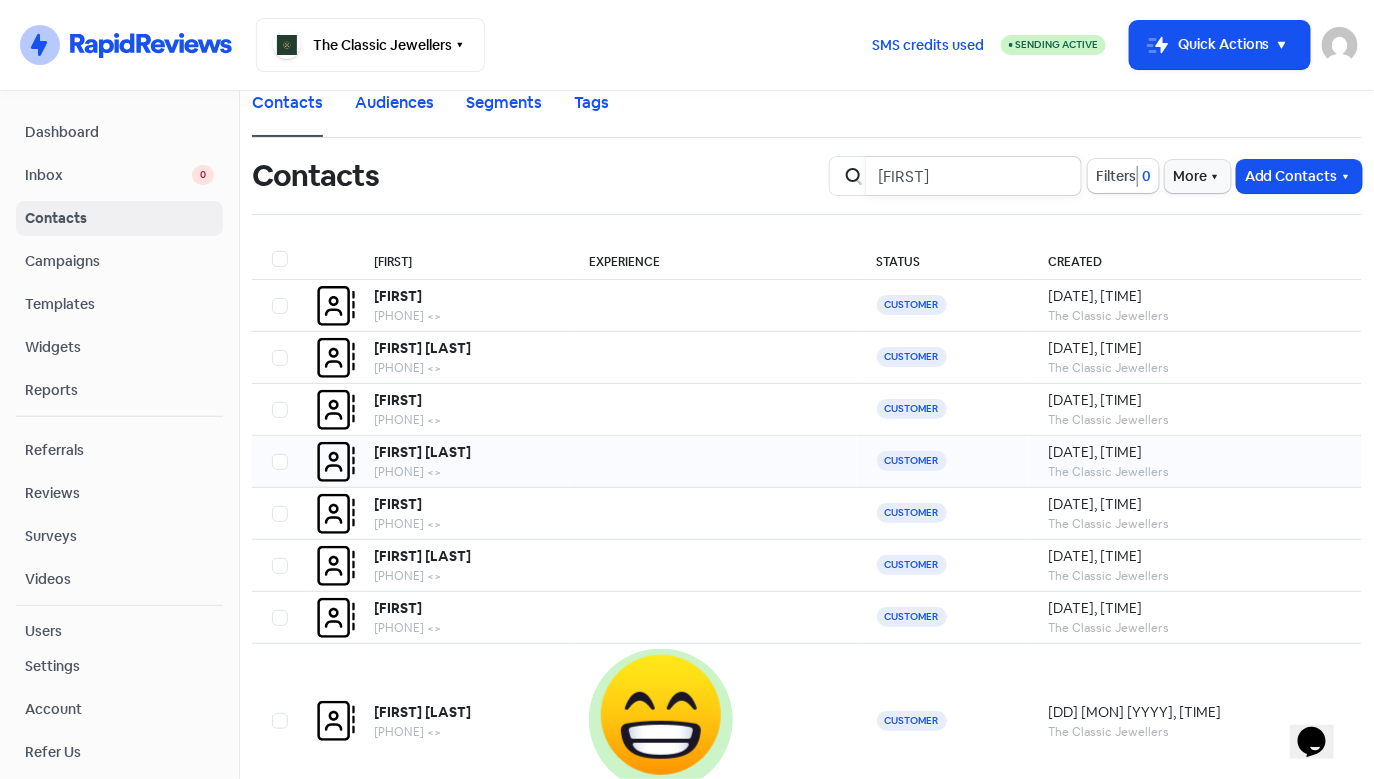 type on "[FIRST]" 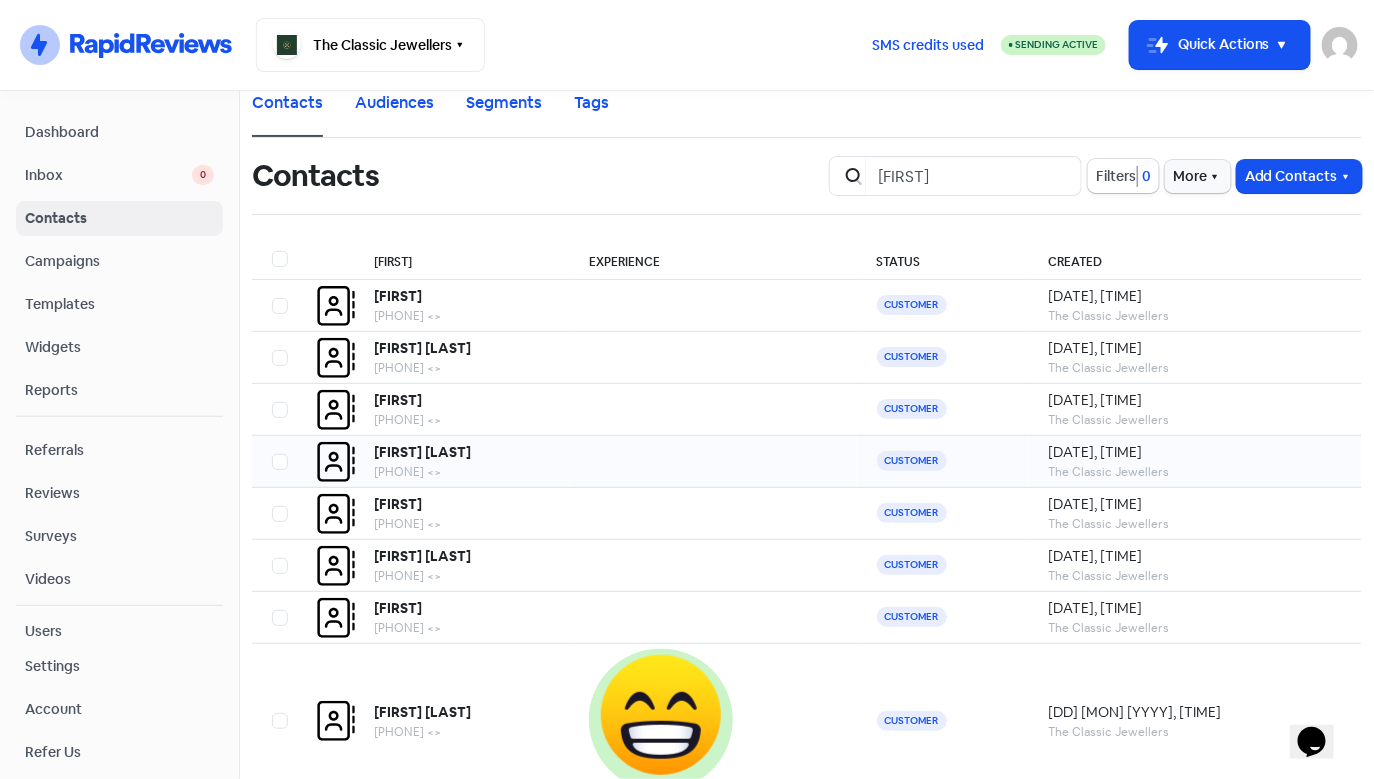 click on "[FIRST] [LAST]" at bounding box center (399, 296) 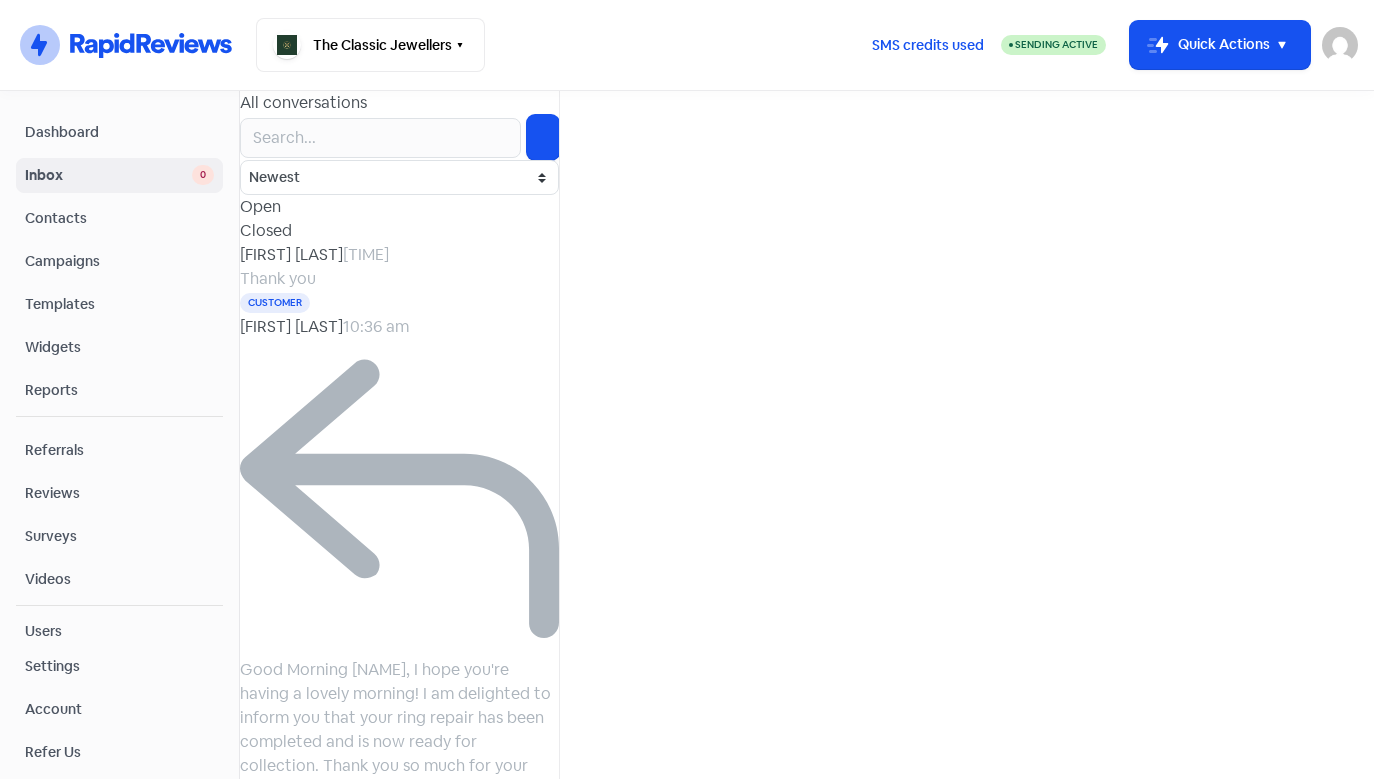 scroll, scrollTop: 0, scrollLeft: 0, axis: both 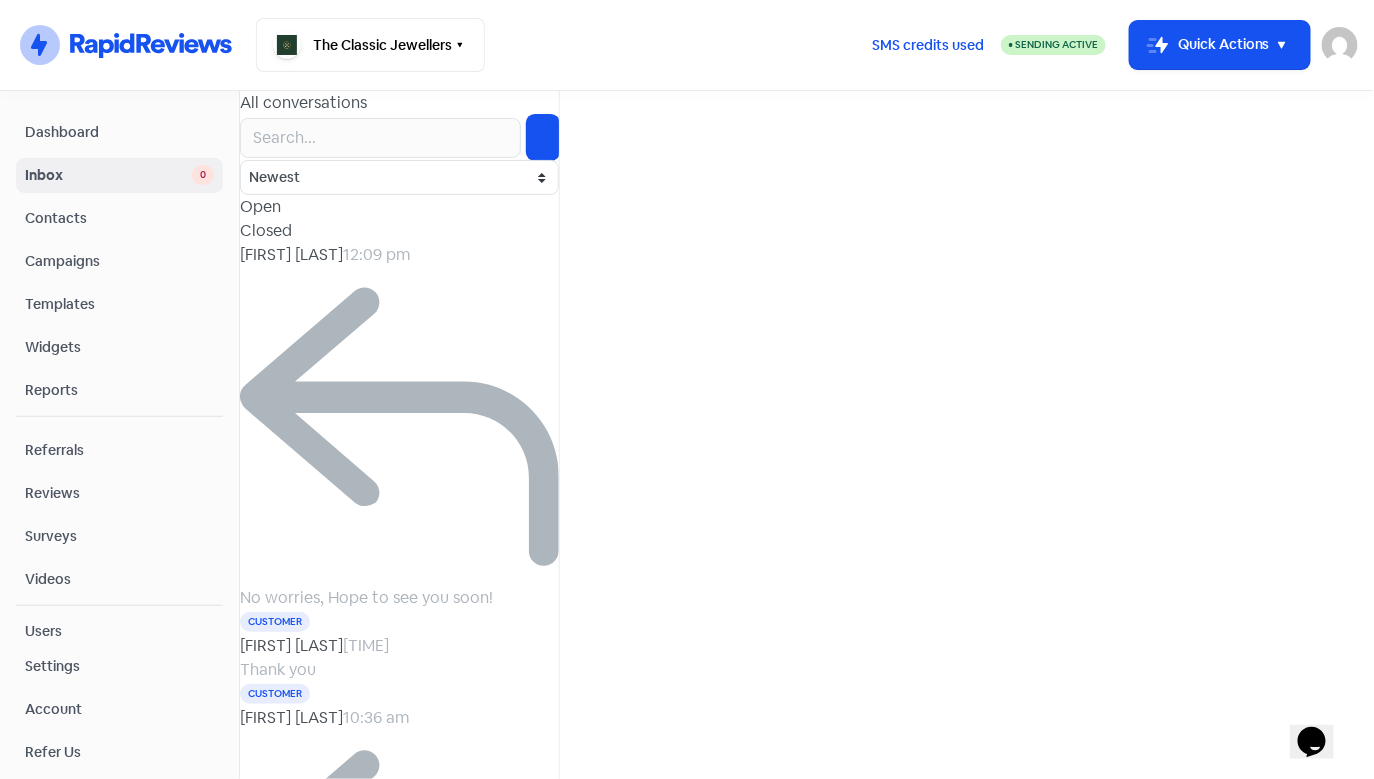 click on "No worries, Hope to see you soon!" at bounding box center [366, 597] 